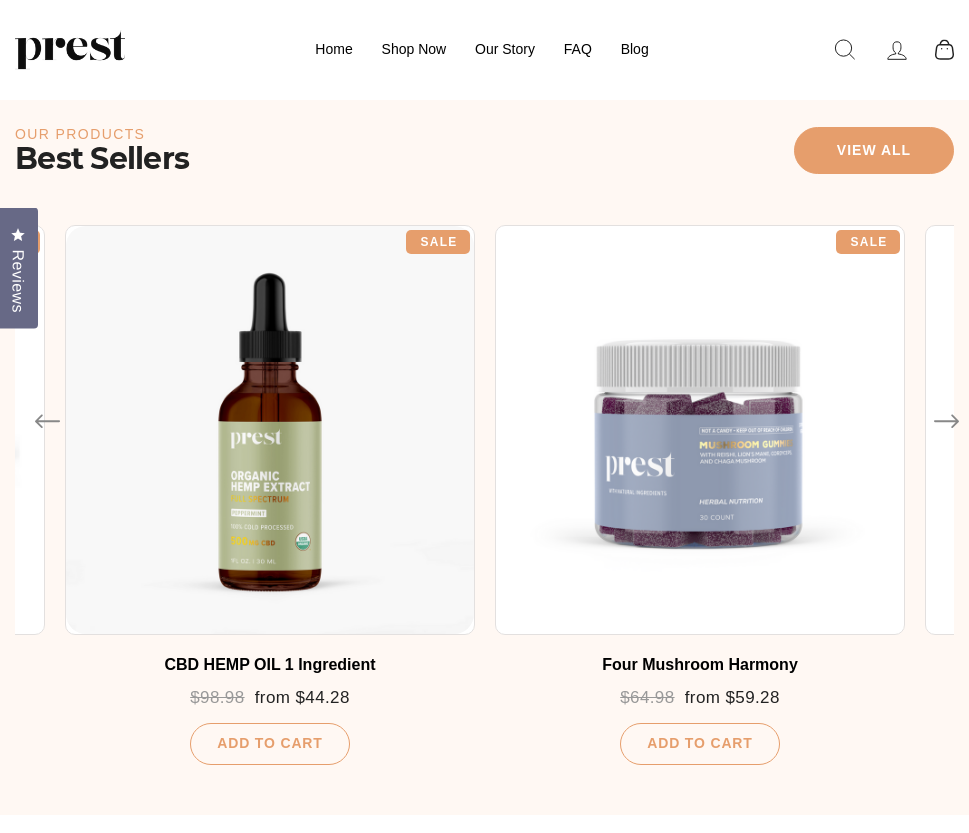 scroll, scrollTop: 930, scrollLeft: 0, axis: vertical 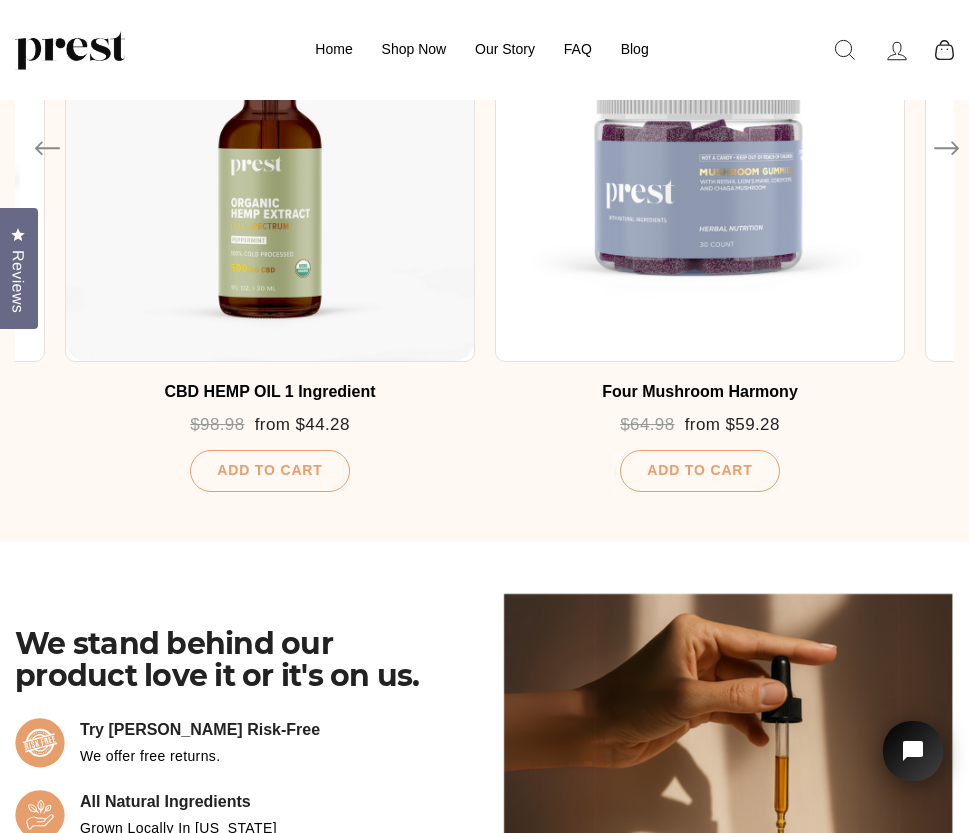 click on "Next" at bounding box center (934, 141) 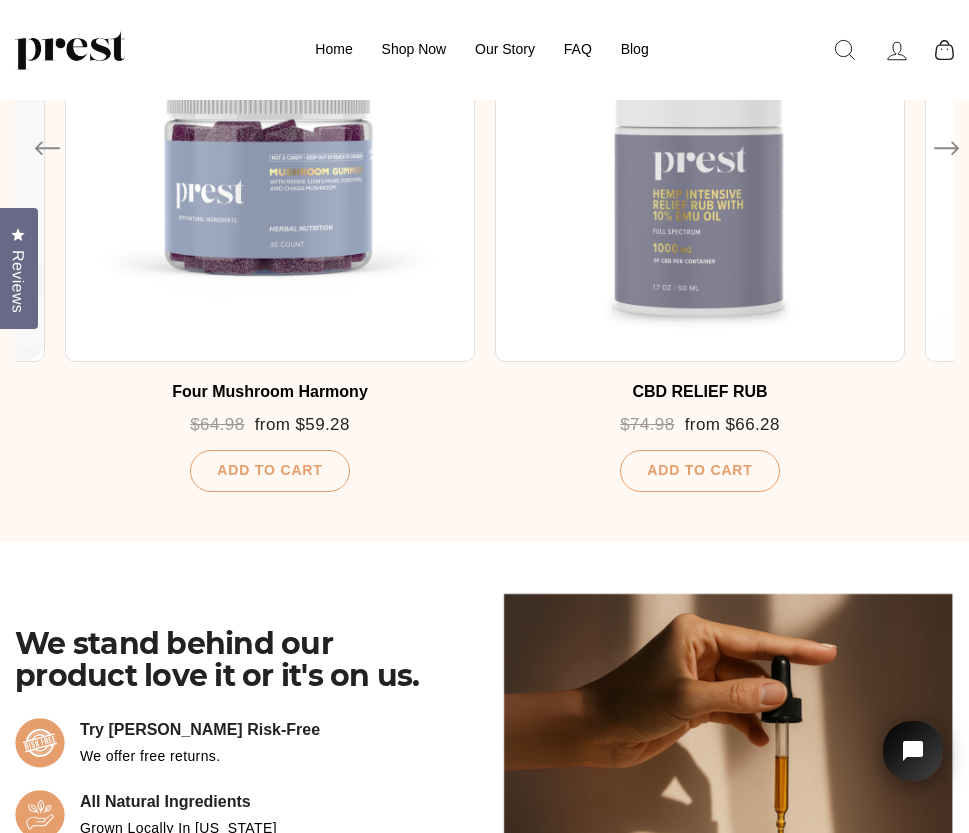 click on "Next" at bounding box center [934, 141] 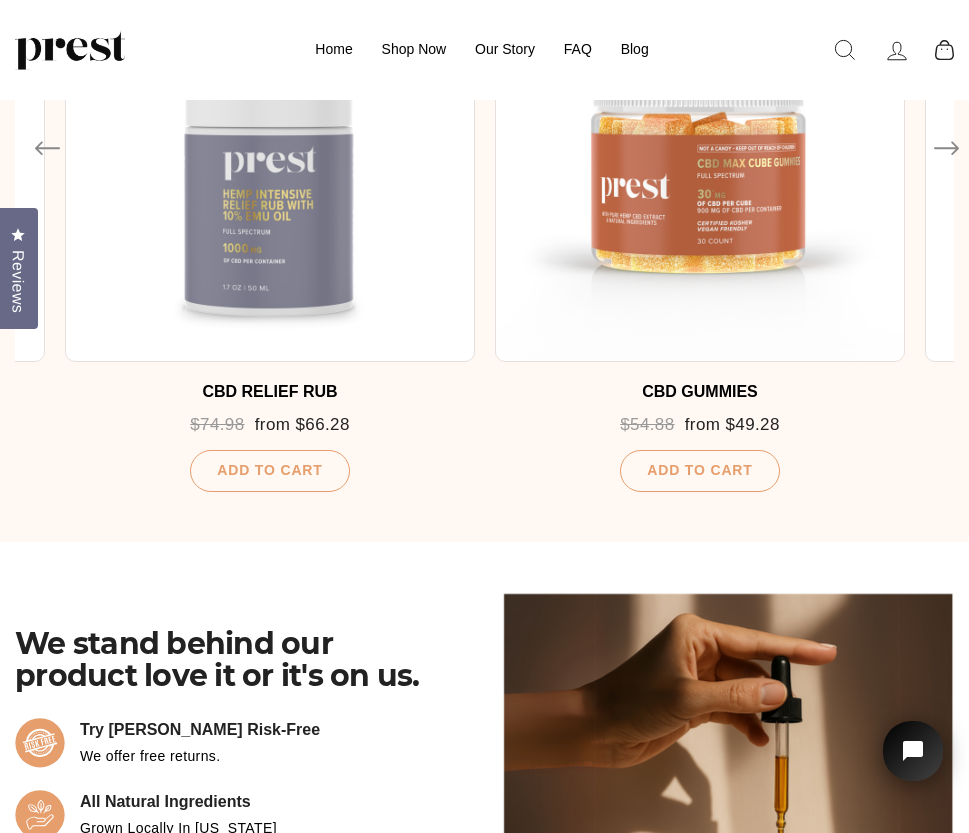 click at bounding box center [700, 157] 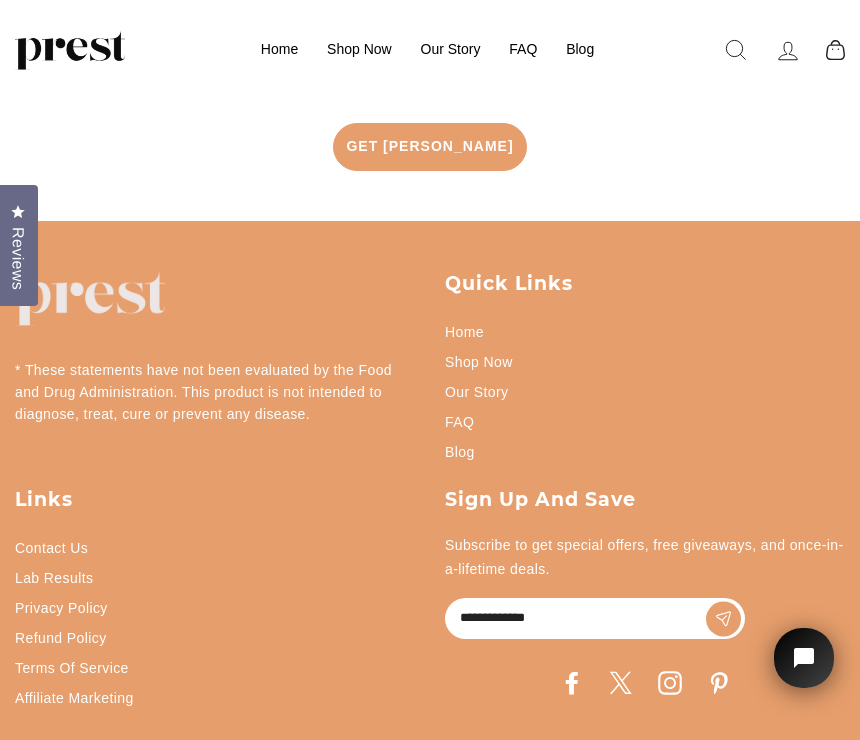 scroll, scrollTop: 4012, scrollLeft: 0, axis: vertical 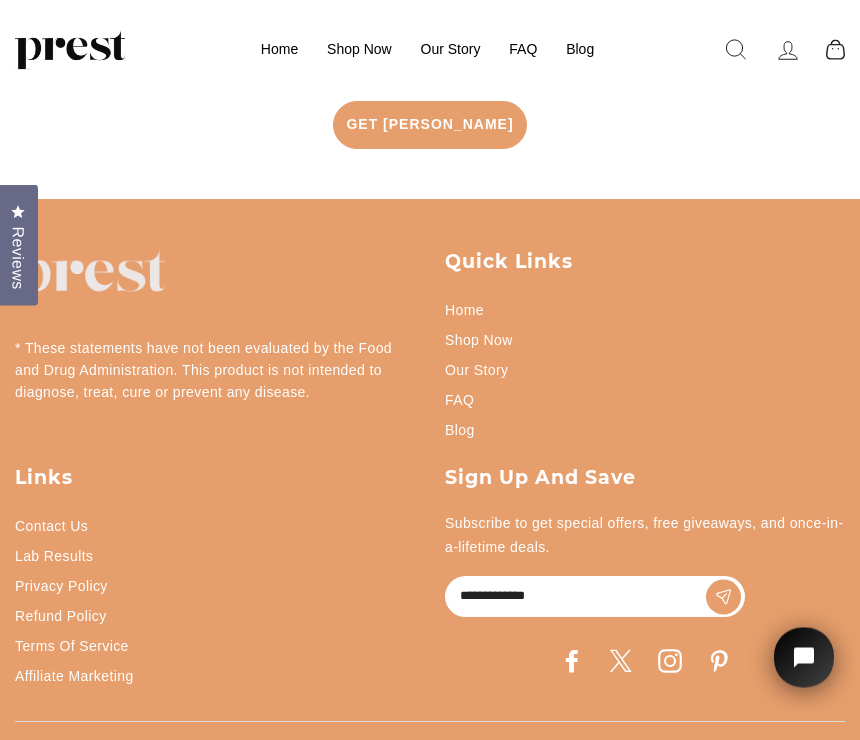 click on "Get Prest" at bounding box center [429, 126] 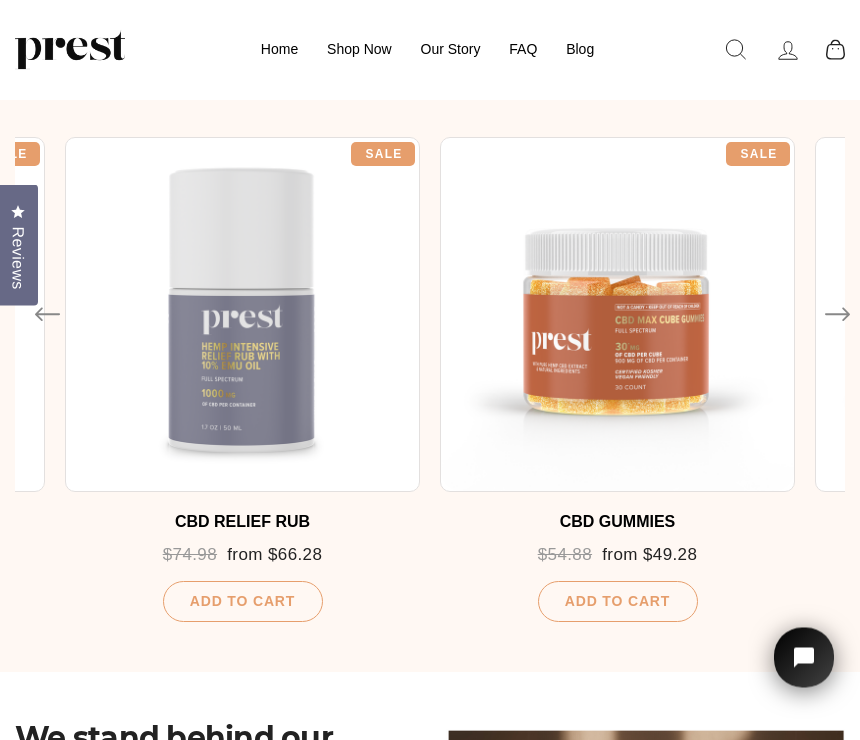 scroll, scrollTop: 1010, scrollLeft: 0, axis: vertical 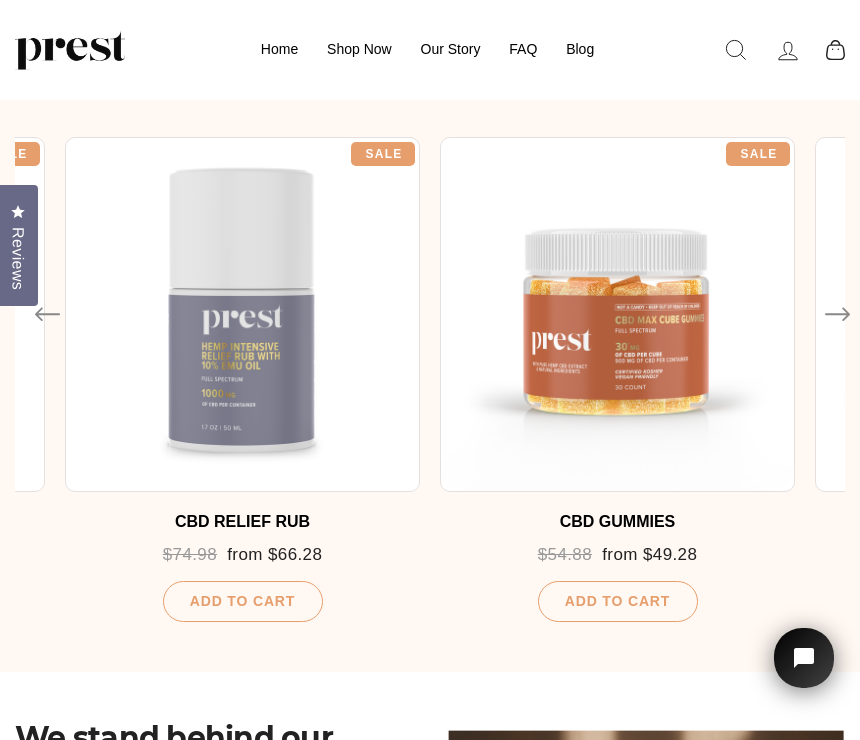 click on "Next" at bounding box center [825, 307] 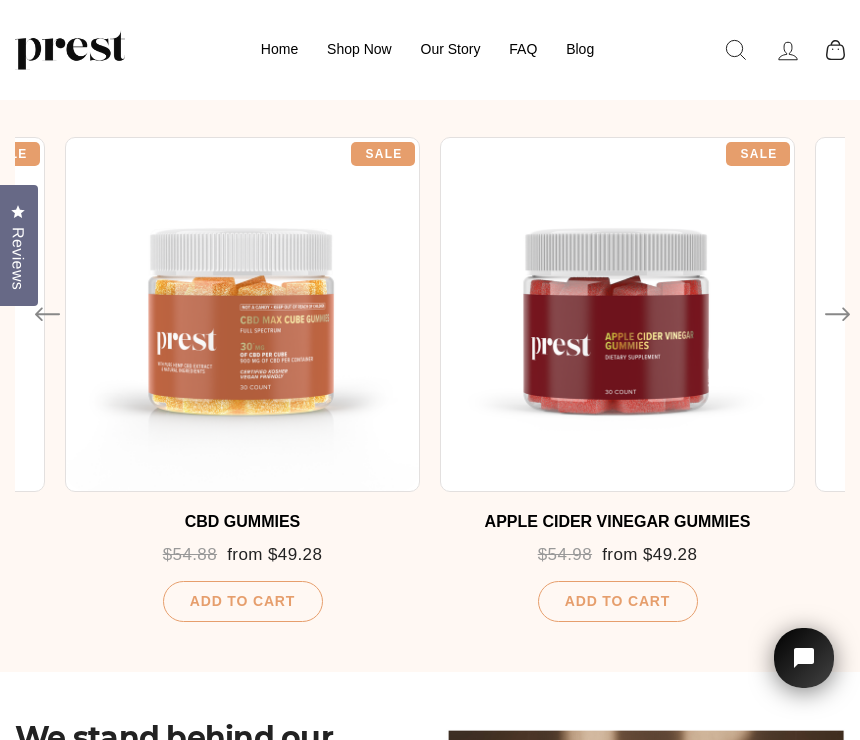 click on "APPLE CIDER VINEGAR GUMMIES Regular price
$54.98
Sale price from $49.28
Add To Cart" at bounding box center [617, 557] 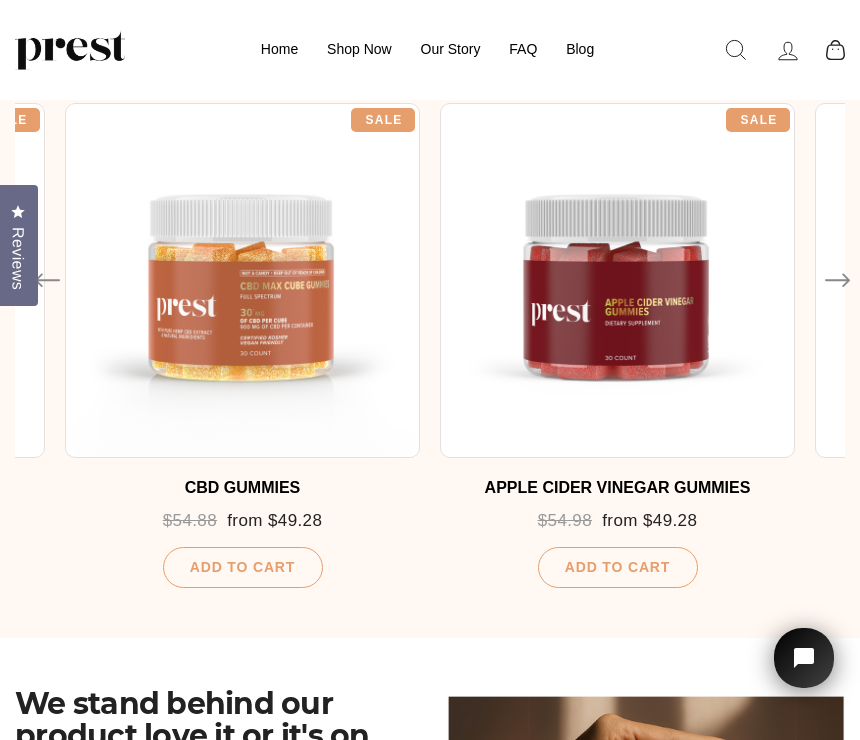 click at bounding box center (242, 280) 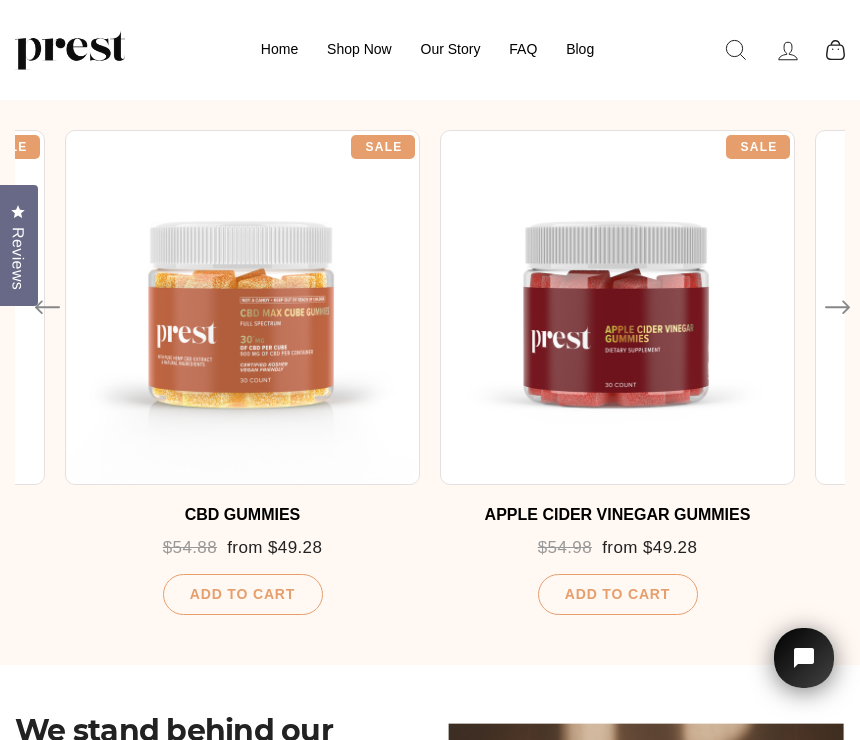 scroll, scrollTop: 1044, scrollLeft: 0, axis: vertical 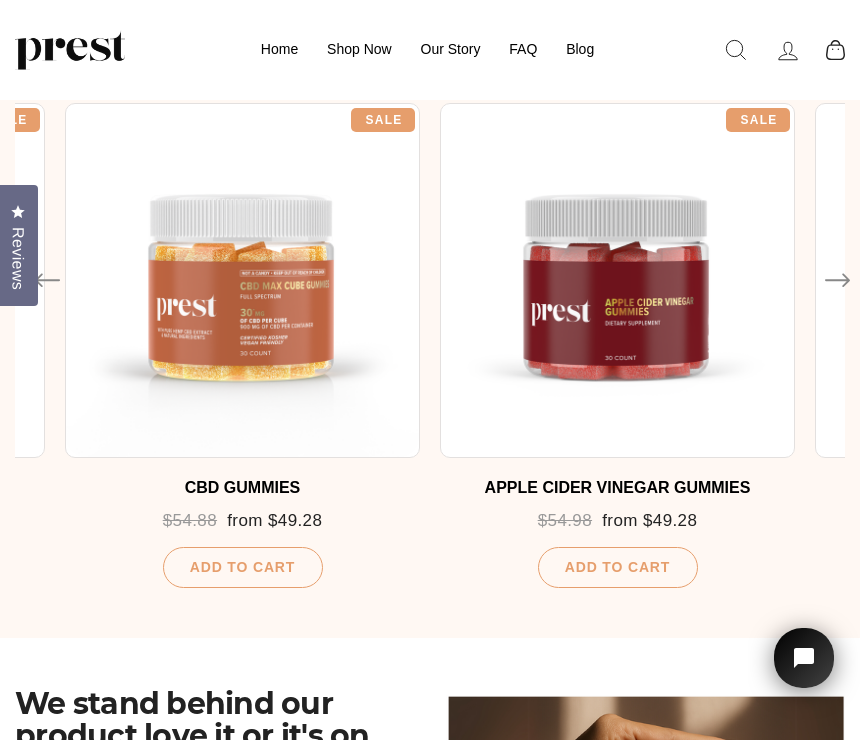 click on "Next" at bounding box center [825, 273] 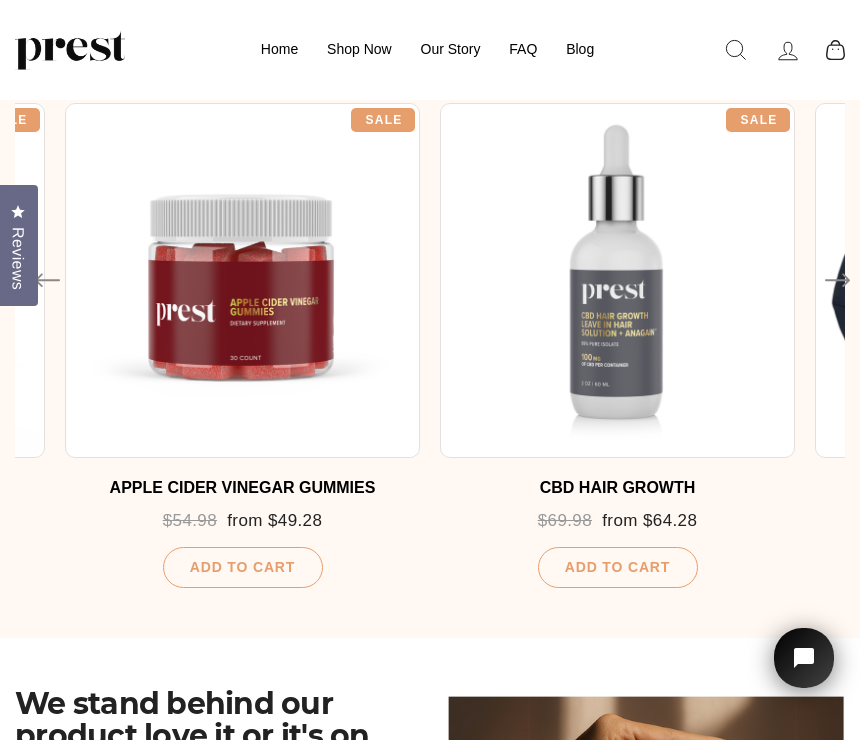 click at bounding box center [617, 280] 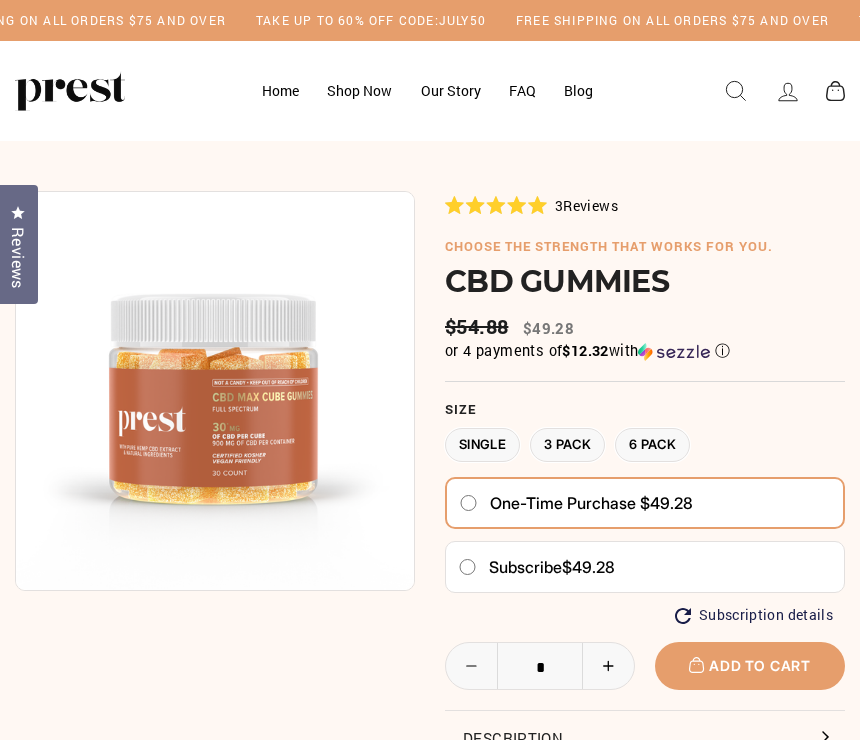scroll, scrollTop: 0, scrollLeft: 0, axis: both 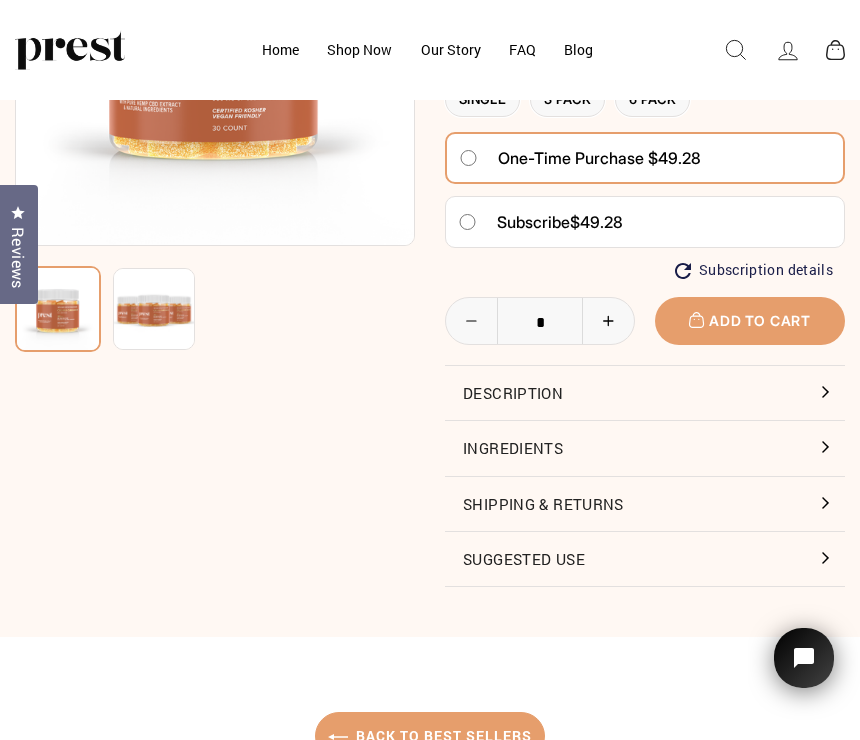click on "Description" at bounding box center (645, 393) 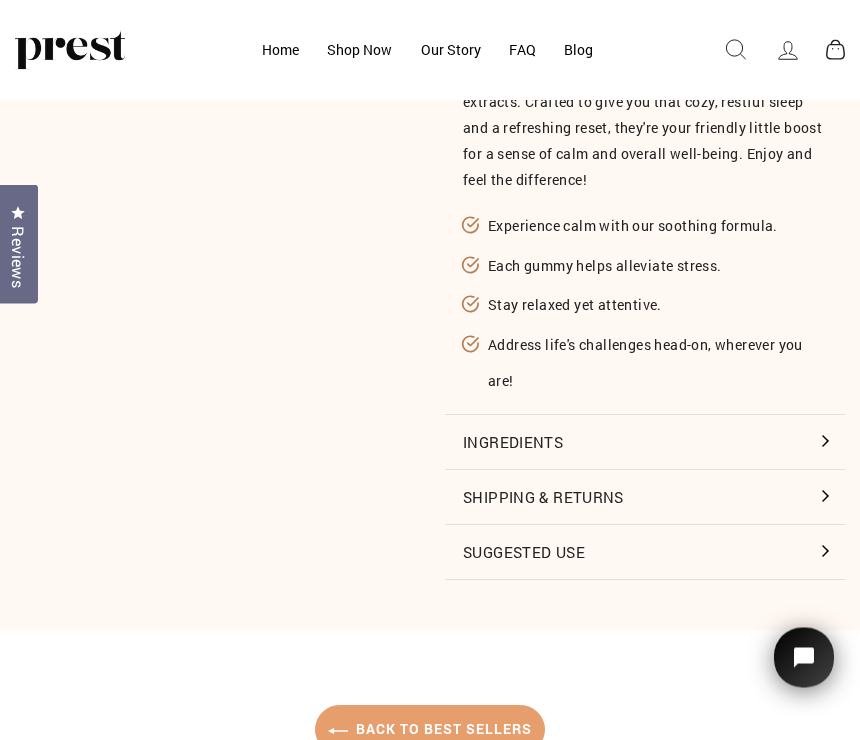 scroll, scrollTop: 669, scrollLeft: 0, axis: vertical 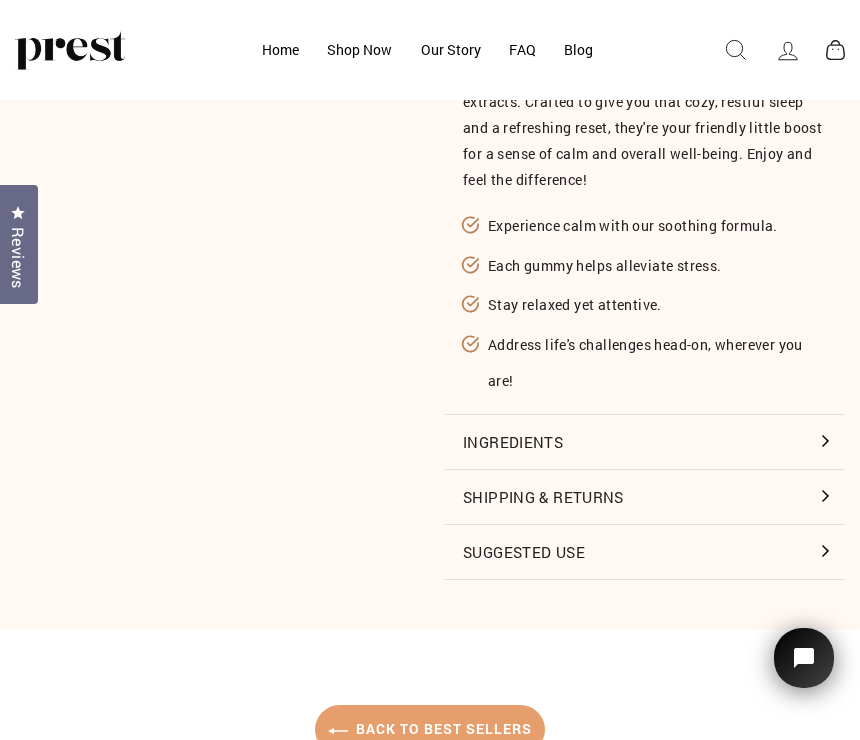 click on "Ingredients" at bounding box center [645, 442] 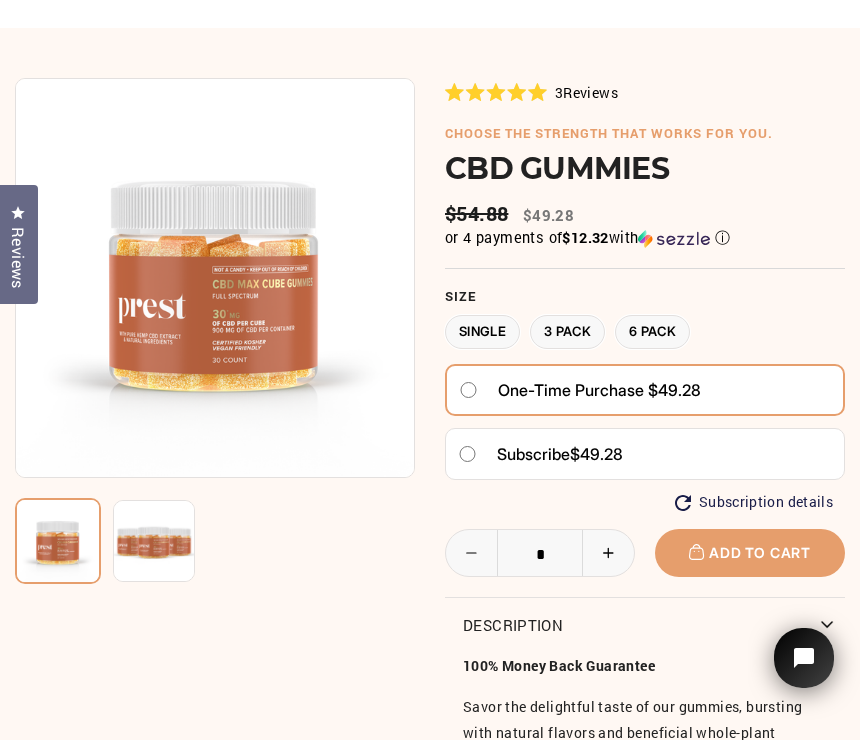 scroll, scrollTop: 0, scrollLeft: 0, axis: both 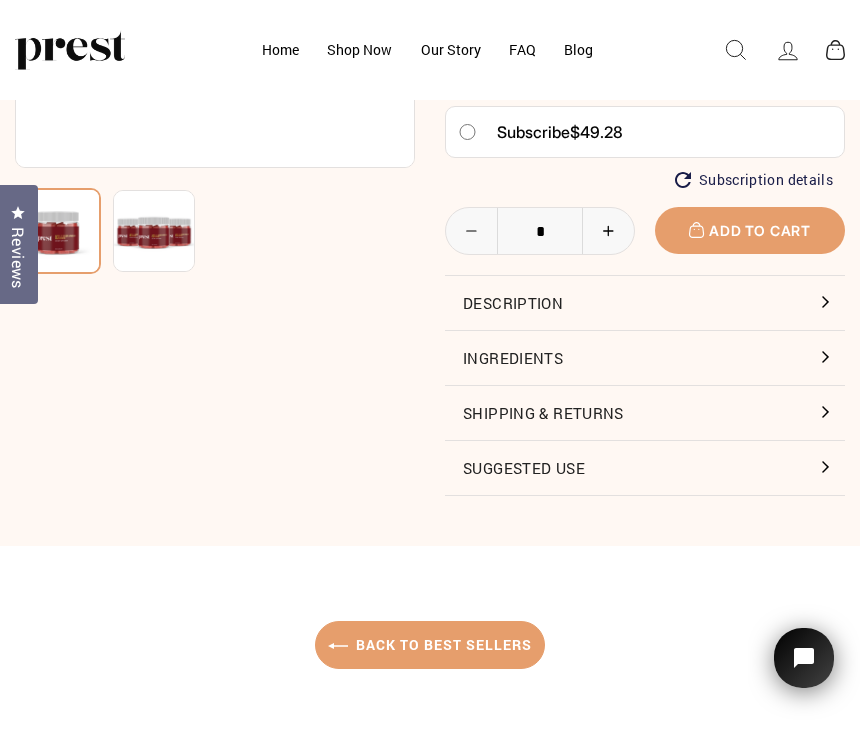 click on "Description" at bounding box center (645, 303) 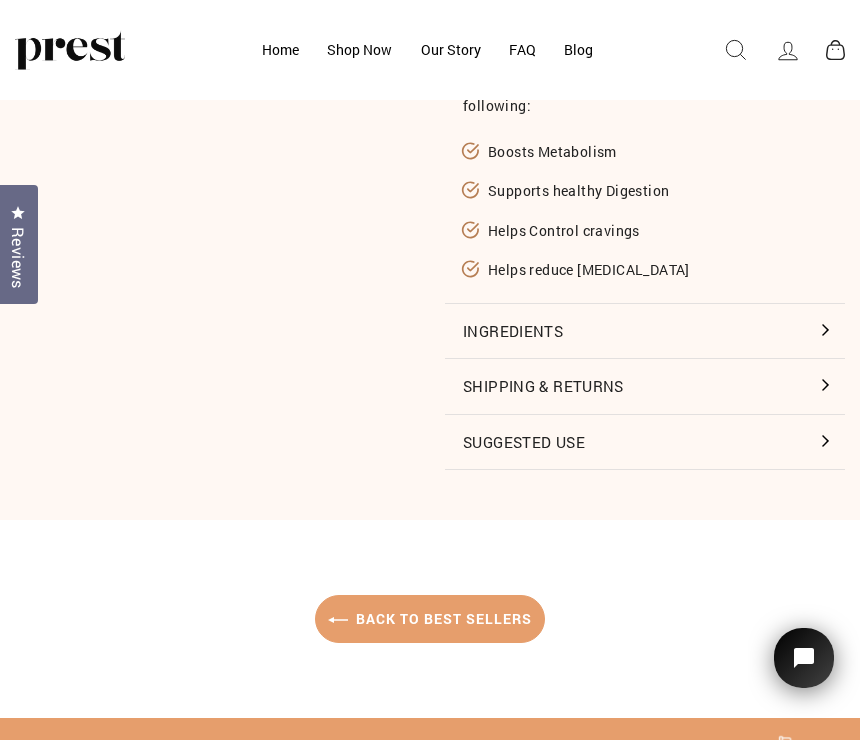 scroll, scrollTop: 620, scrollLeft: 0, axis: vertical 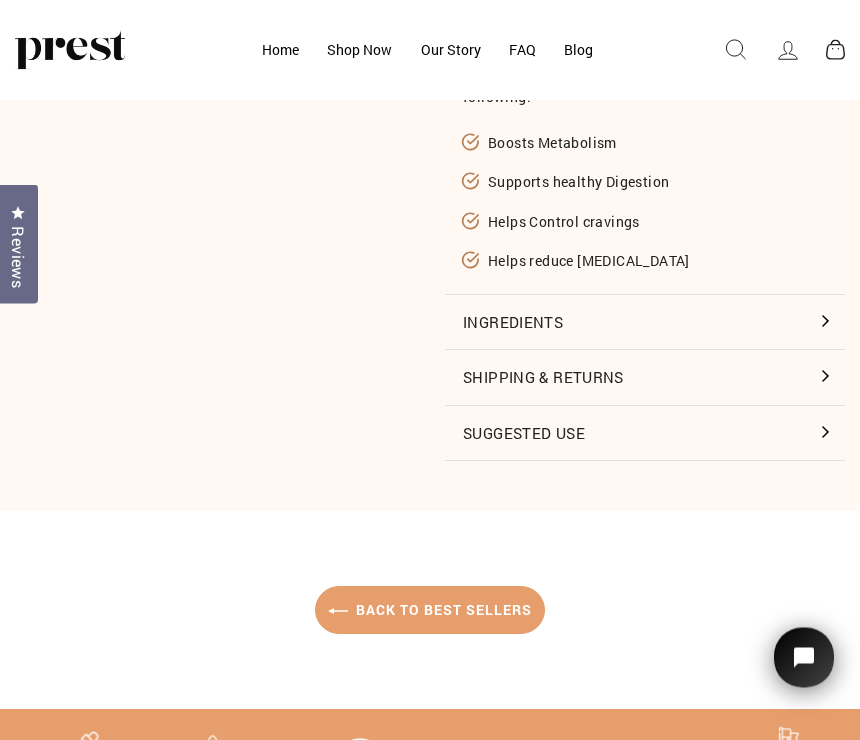 click on "Suggested Use" at bounding box center (645, 434) 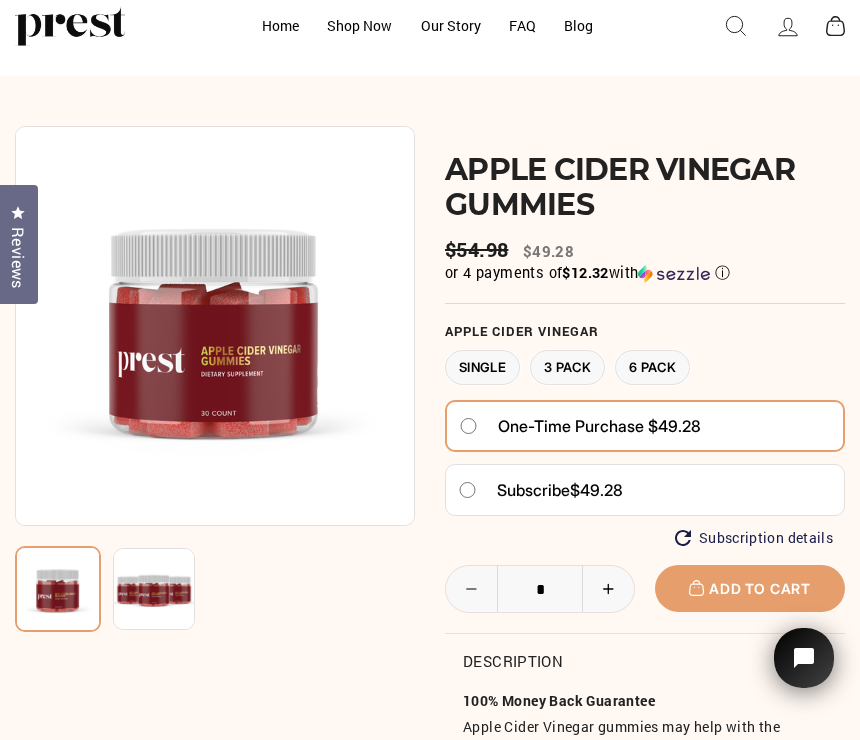 scroll, scrollTop: 0, scrollLeft: 0, axis: both 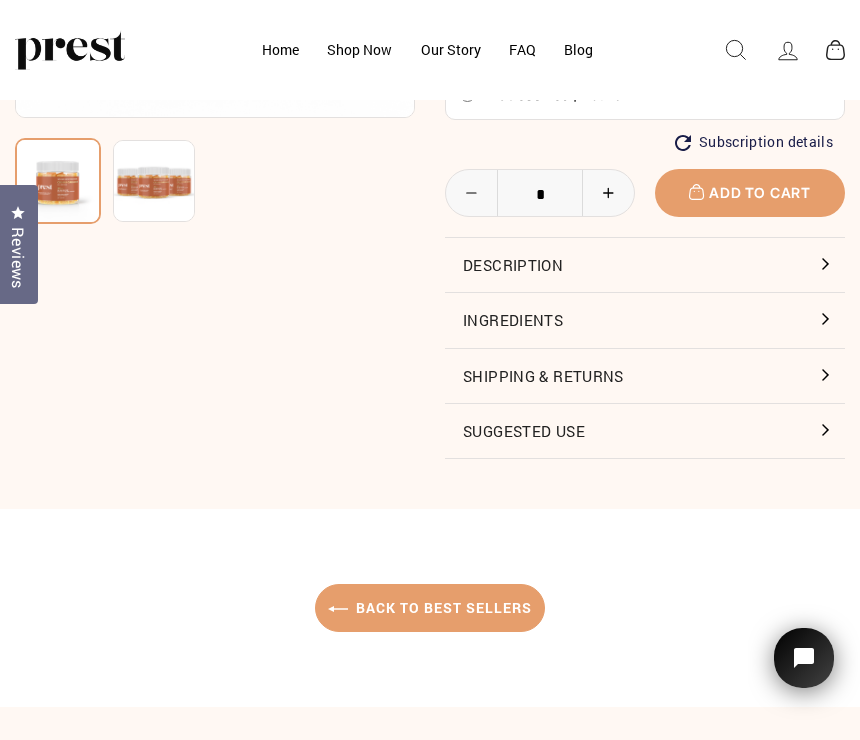 click on "Description" at bounding box center [645, 265] 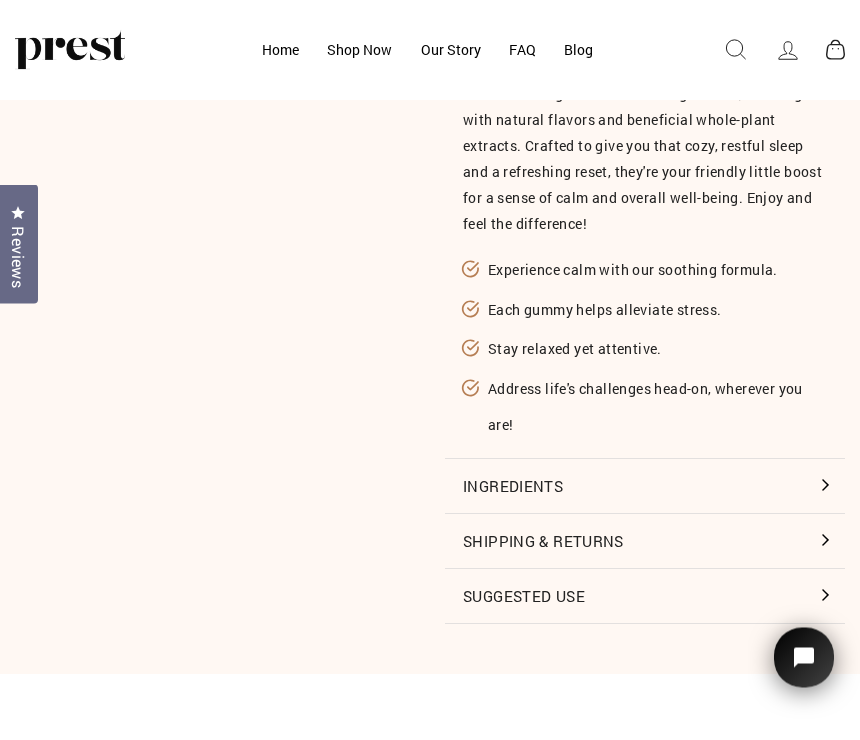click on "Suggested Use" at bounding box center (645, 597) 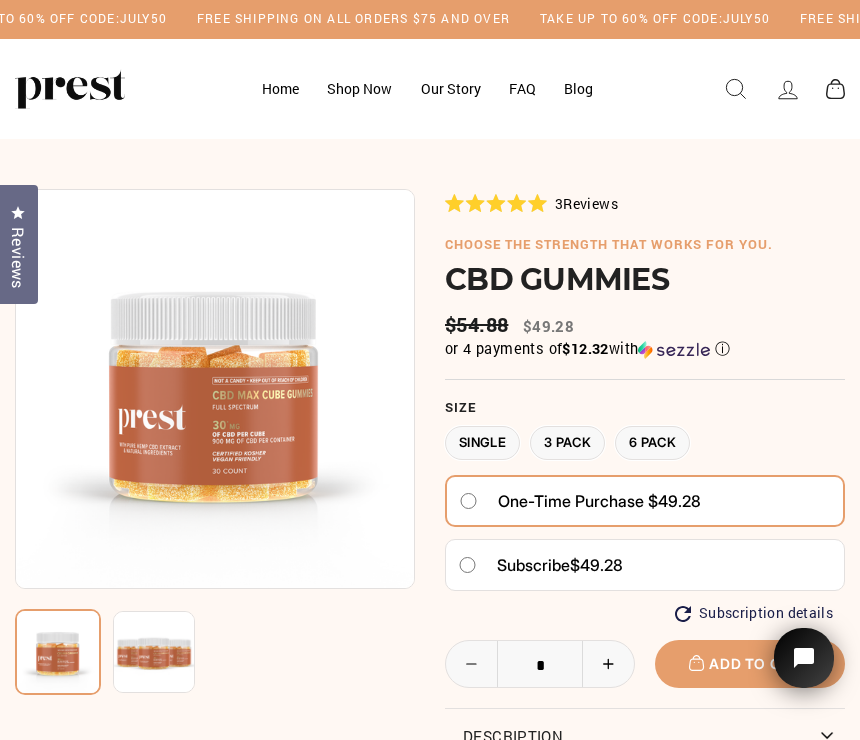 scroll, scrollTop: 0, scrollLeft: 0, axis: both 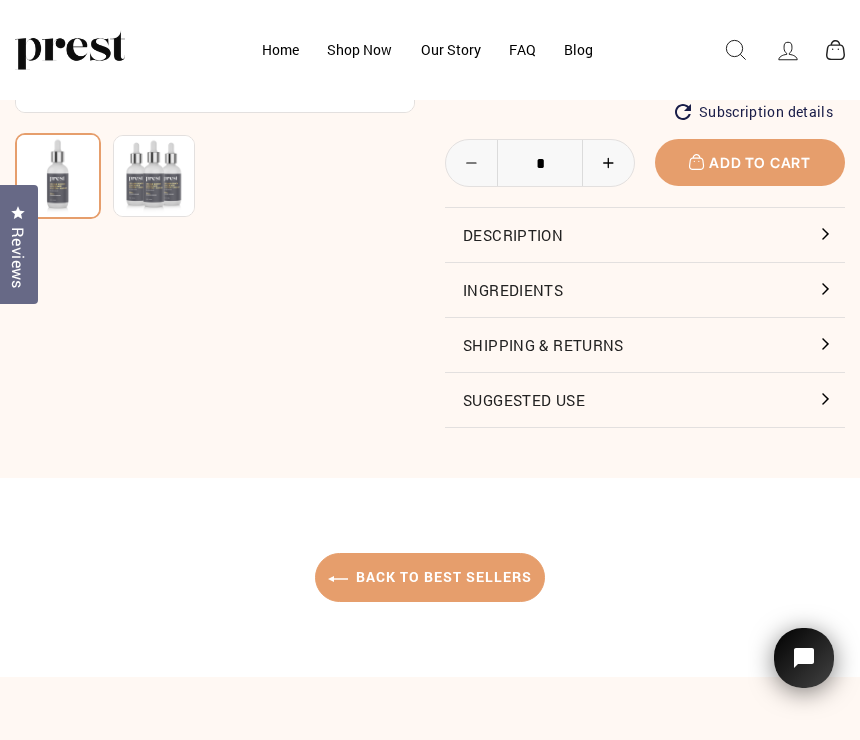 click on "Suggested Use" at bounding box center (645, 400) 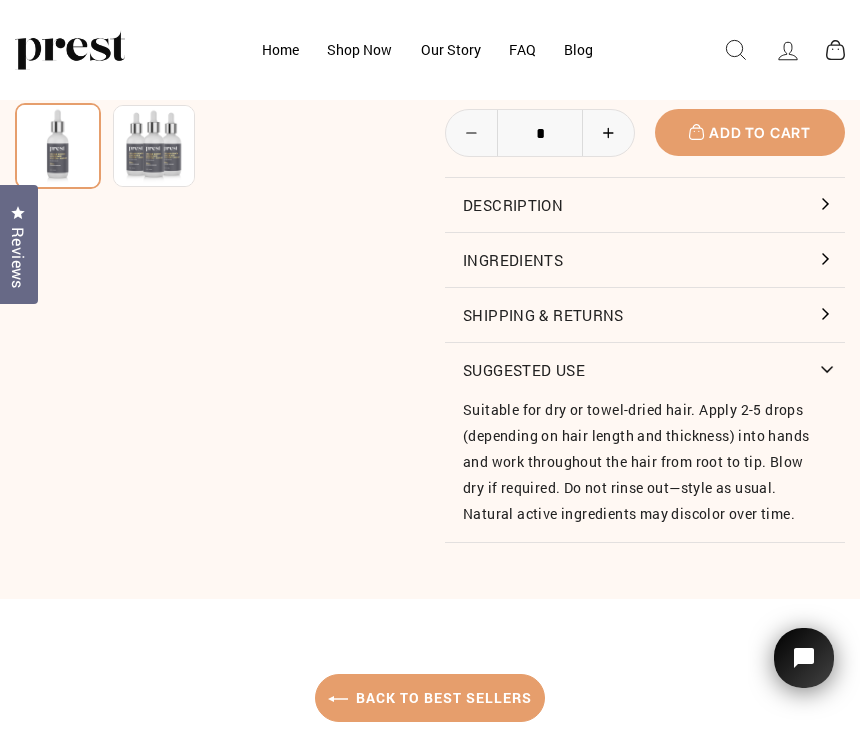 scroll, scrollTop: 407, scrollLeft: 0, axis: vertical 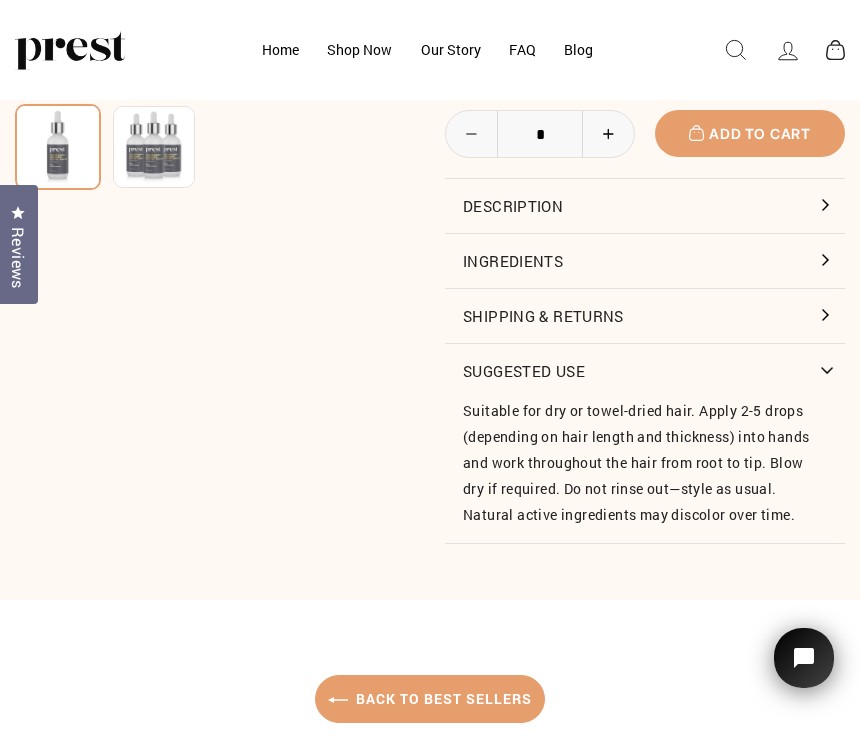 click on "Back to Best Sellers" at bounding box center (430, 699) 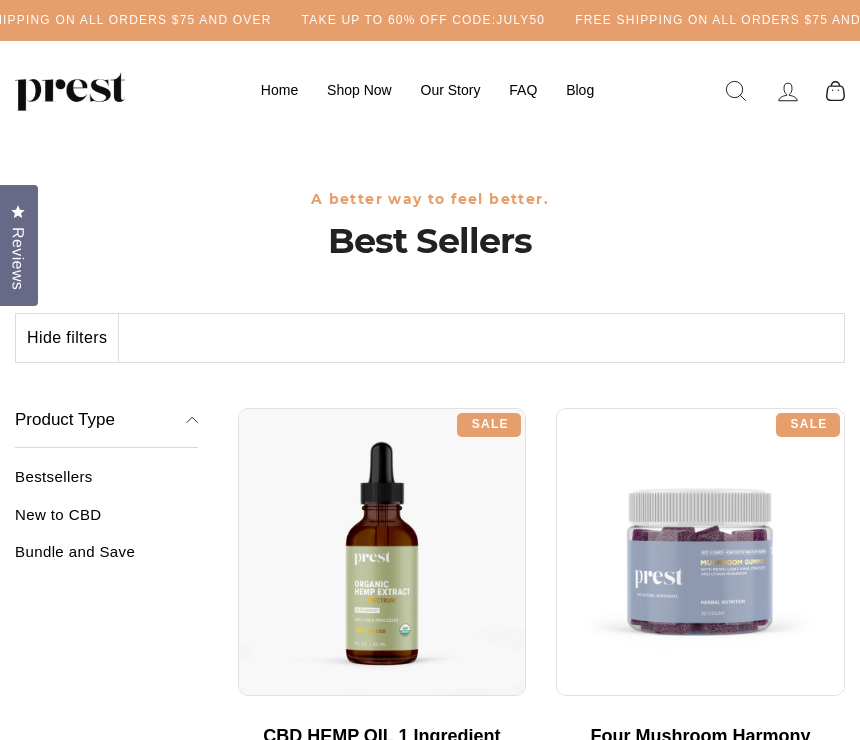 scroll, scrollTop: 0, scrollLeft: 0, axis: both 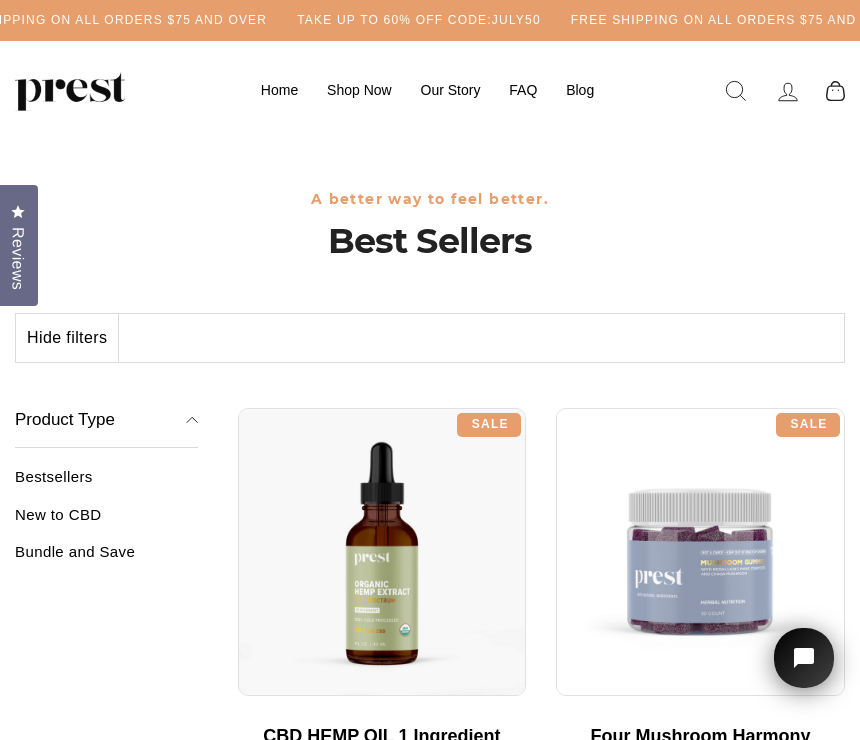 click on "Our Story" at bounding box center (451, 90) 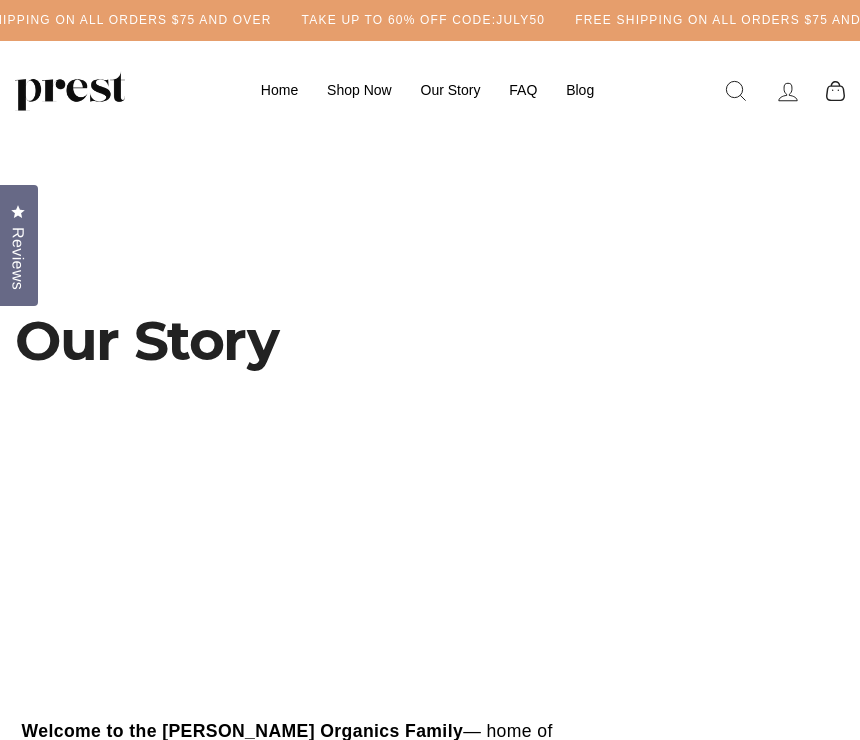 scroll, scrollTop: 0, scrollLeft: 0, axis: both 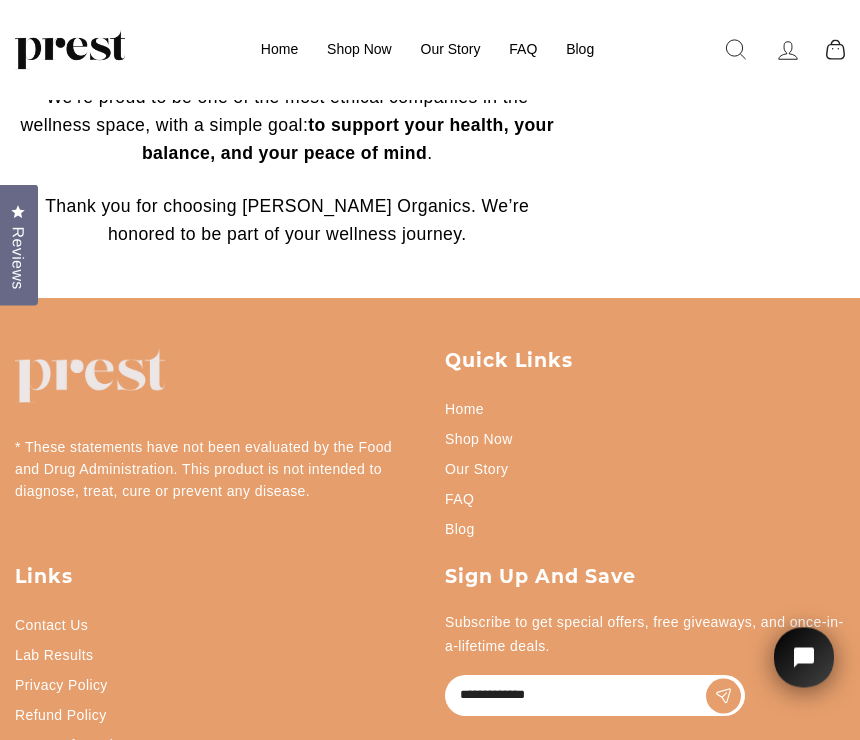 click on "FAQ" at bounding box center (459, 500) 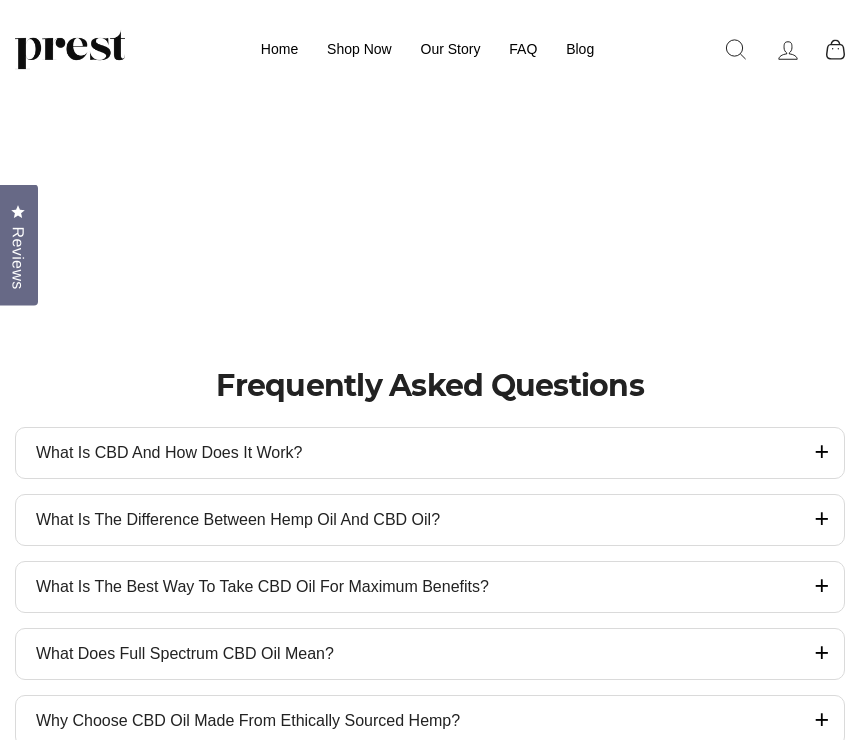 scroll, scrollTop: 196, scrollLeft: 0, axis: vertical 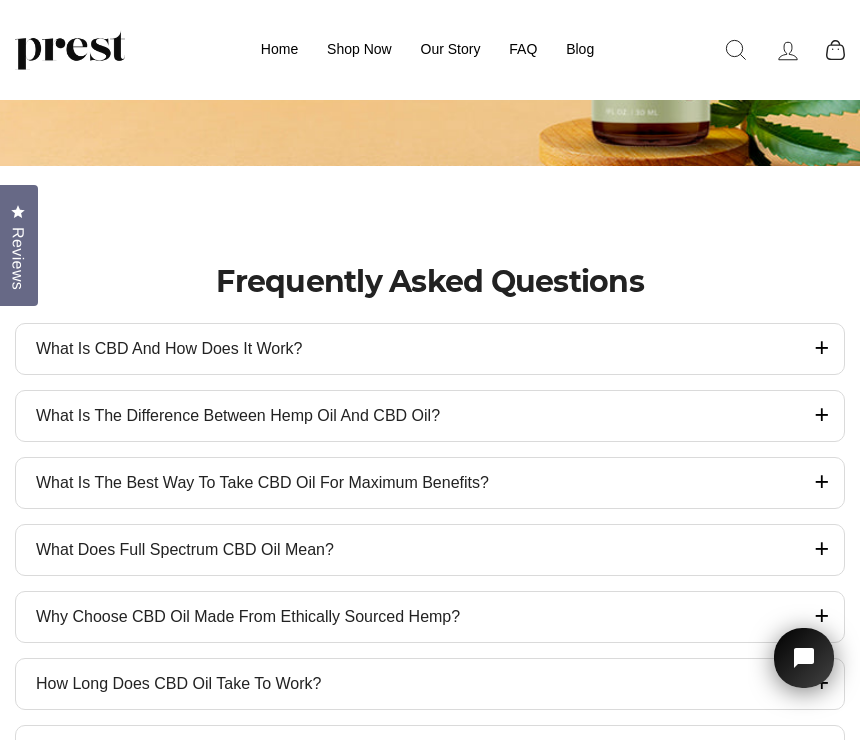 click at bounding box center (821, 347) 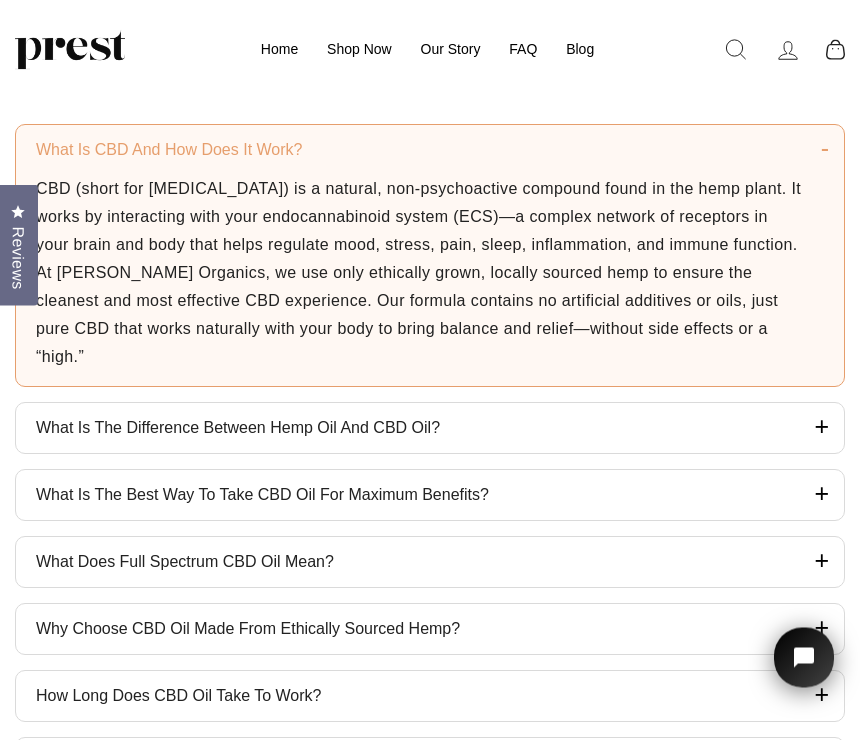 scroll, scrollTop: 497, scrollLeft: 0, axis: vertical 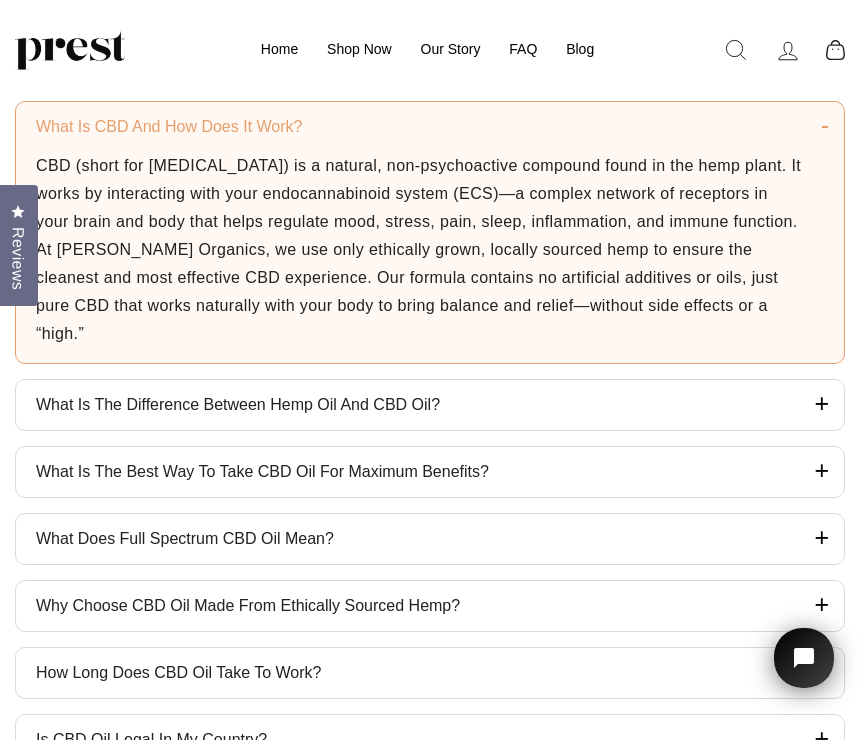 click at bounding box center [825, 125] 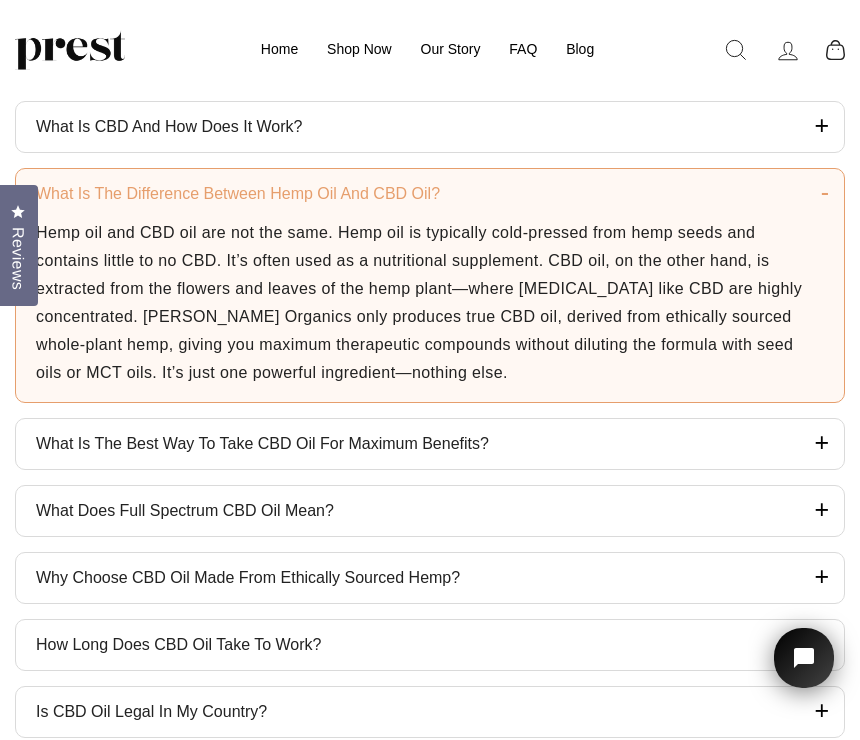 click at bounding box center (821, 125) 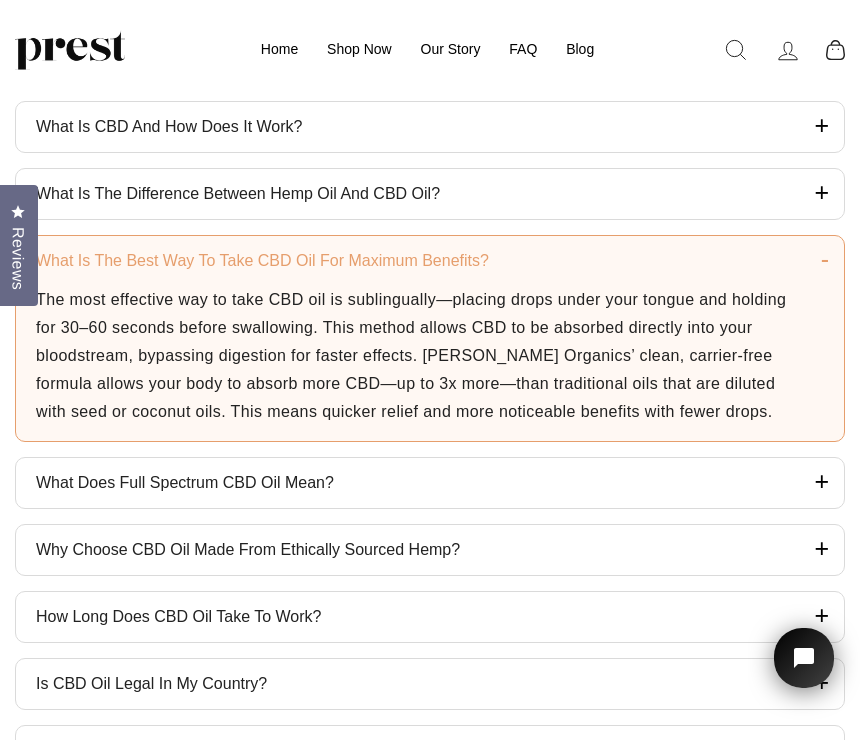 click at bounding box center (821, 125) 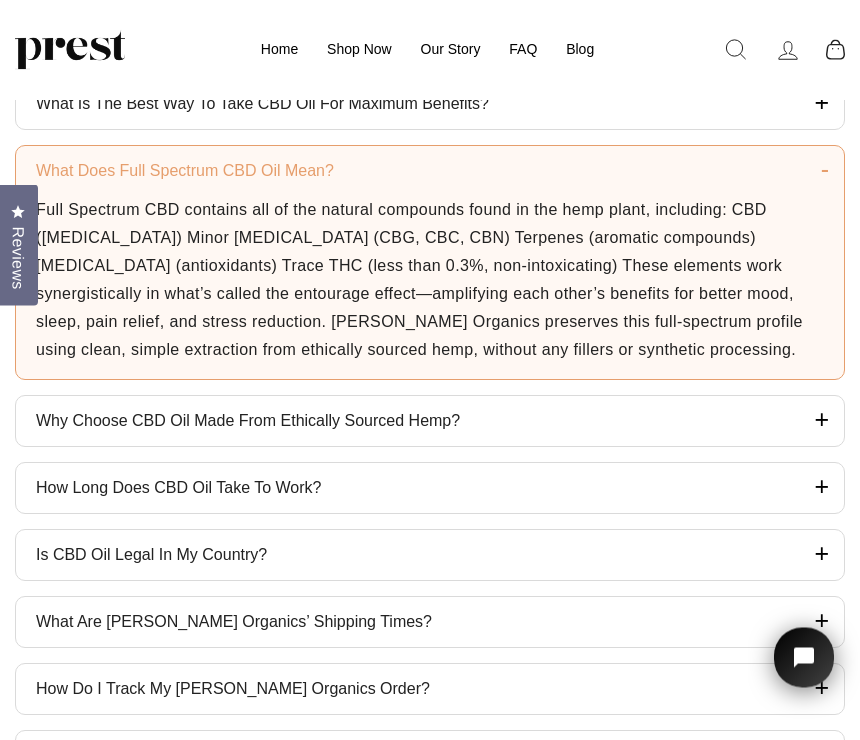 scroll, scrollTop: 654, scrollLeft: 0, axis: vertical 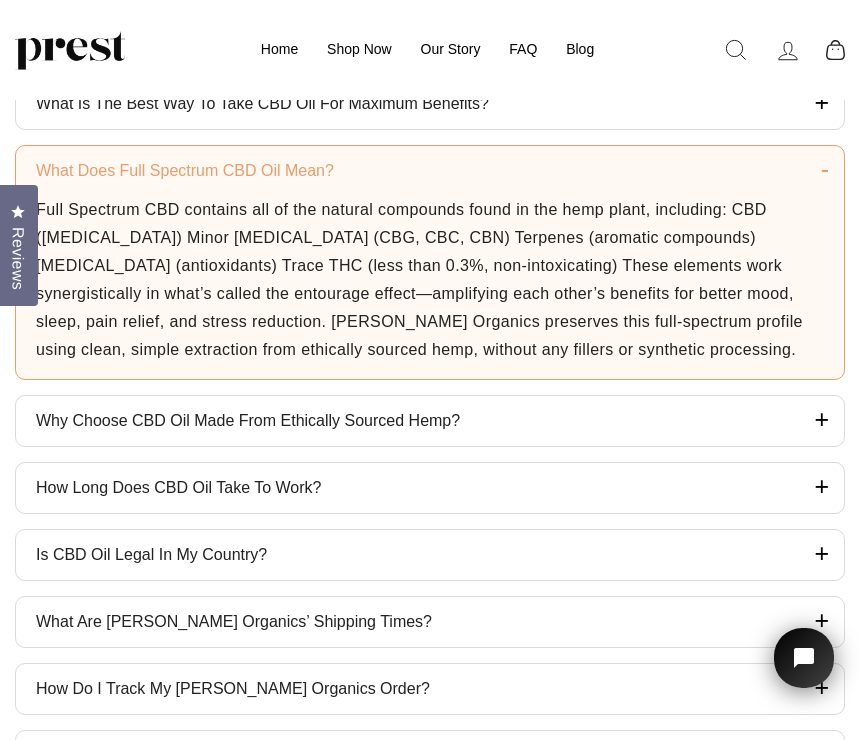 click at bounding box center (821, -32) 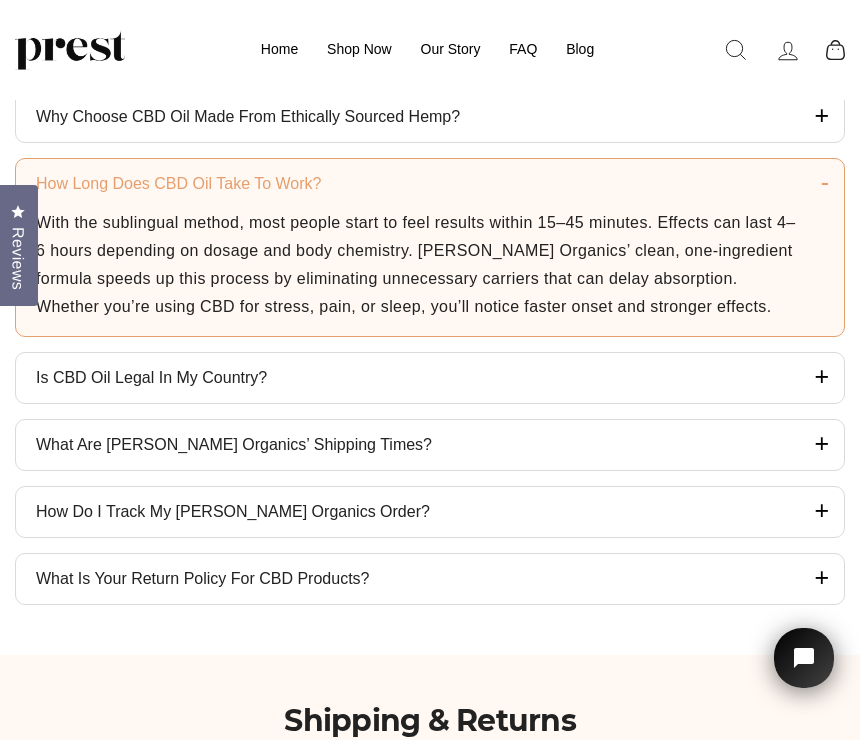 scroll, scrollTop: 774, scrollLeft: 0, axis: vertical 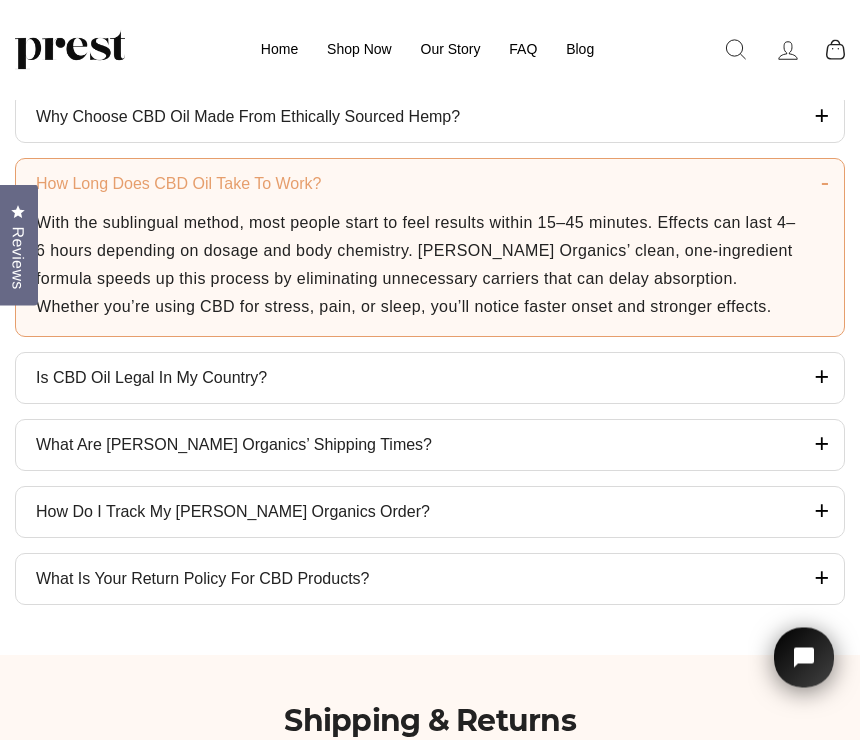 click at bounding box center [821, -152] 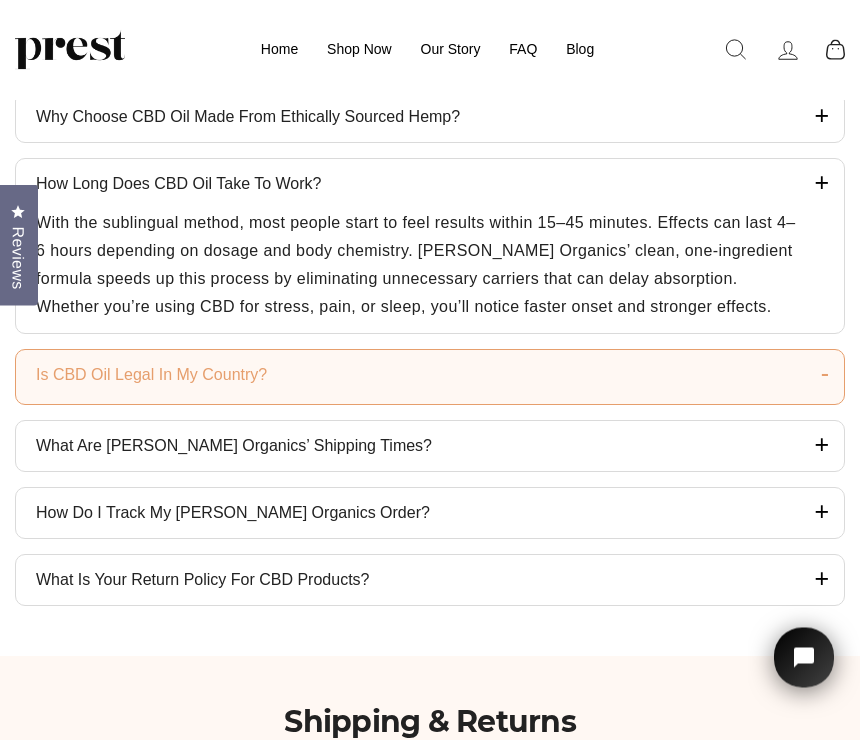 scroll, scrollTop: 775, scrollLeft: 0, axis: vertical 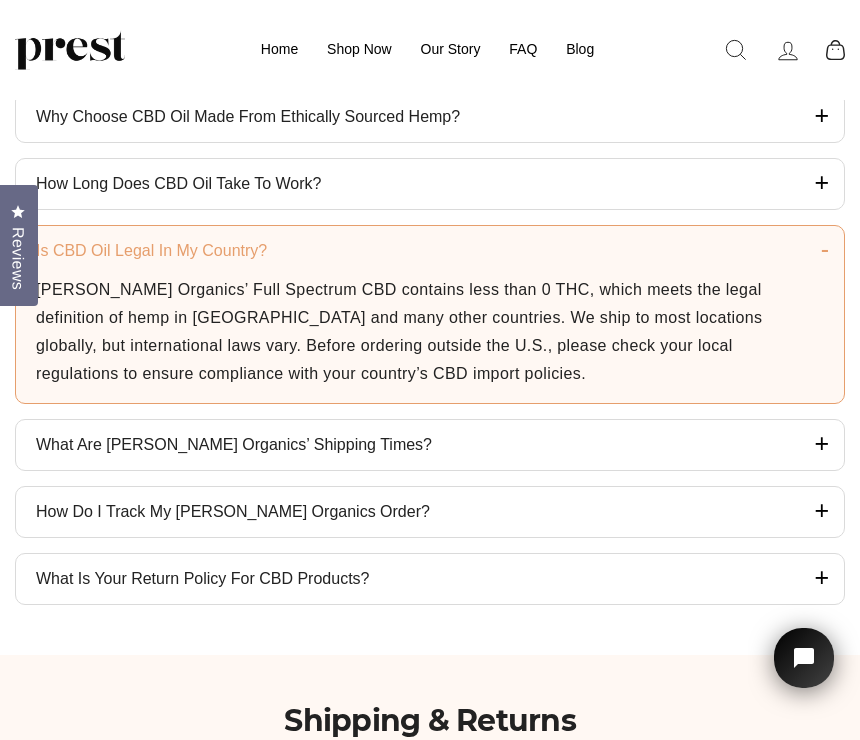click at bounding box center (821, -153) 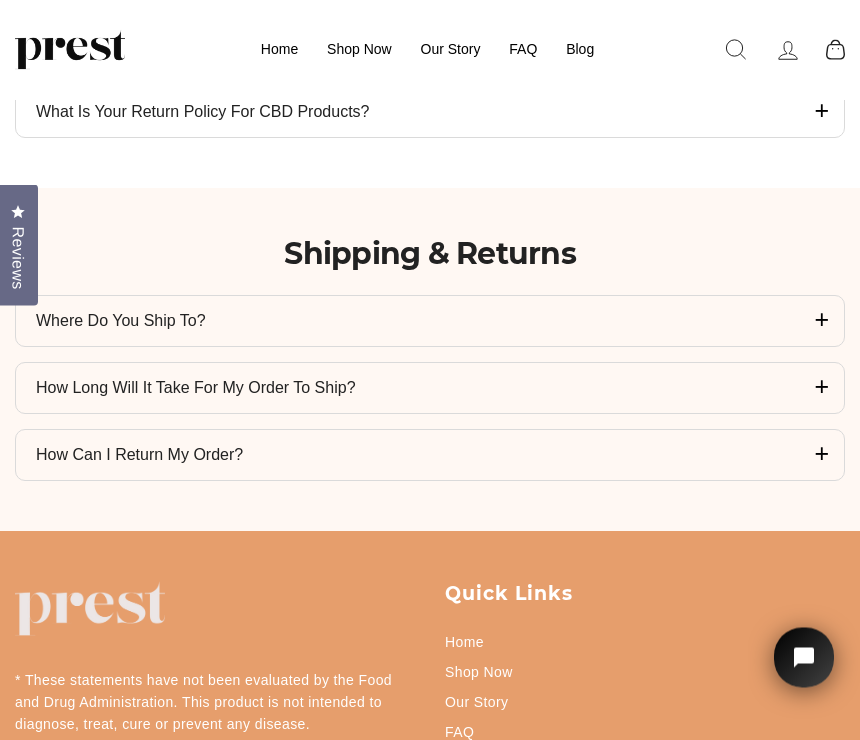 scroll, scrollTop: 1247, scrollLeft: 0, axis: vertical 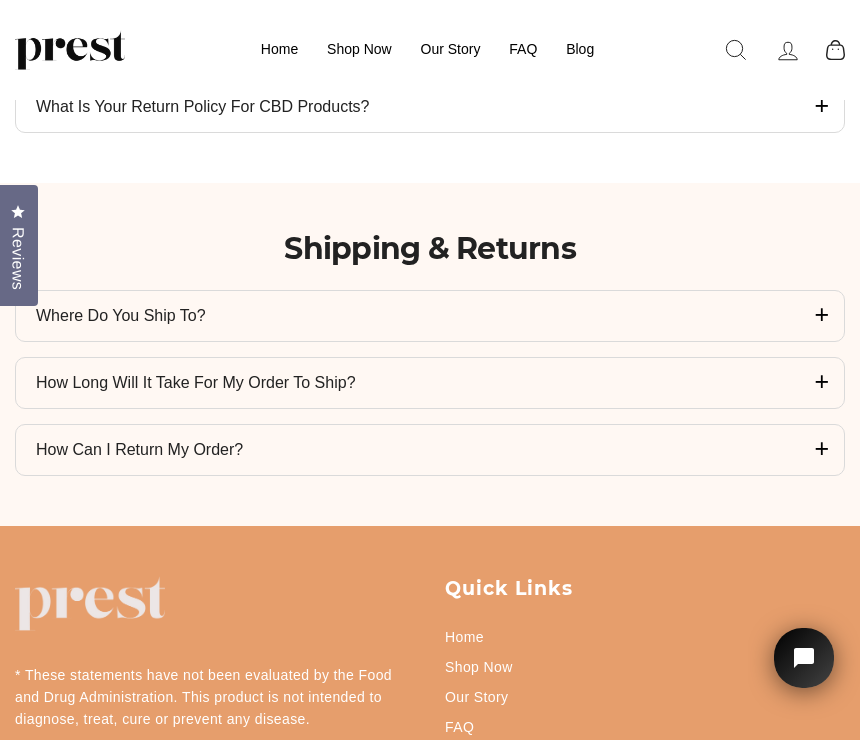 click at bounding box center [821, 314] 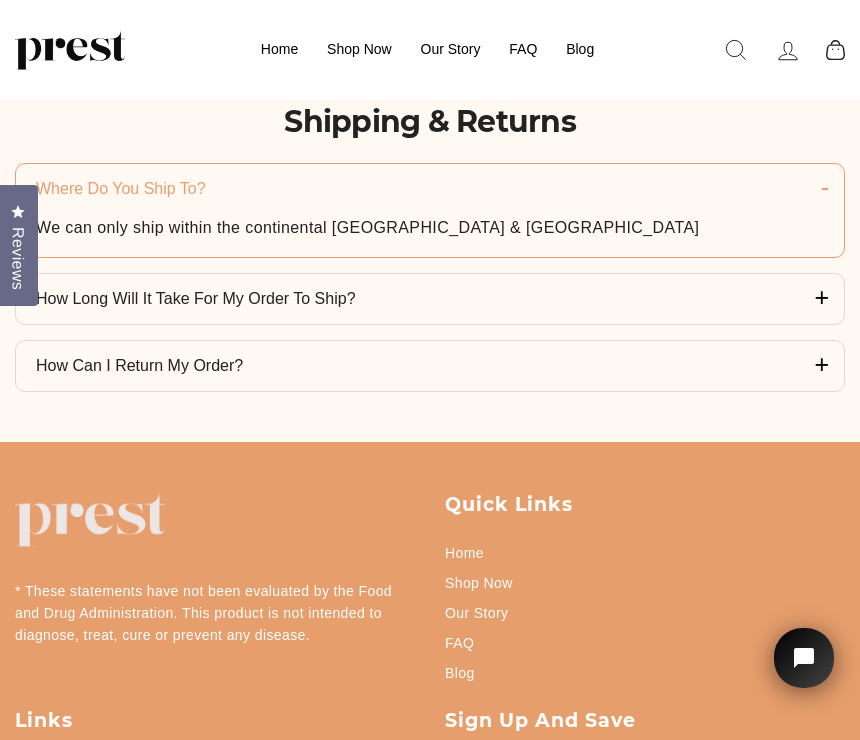 click at bounding box center (825, 187) 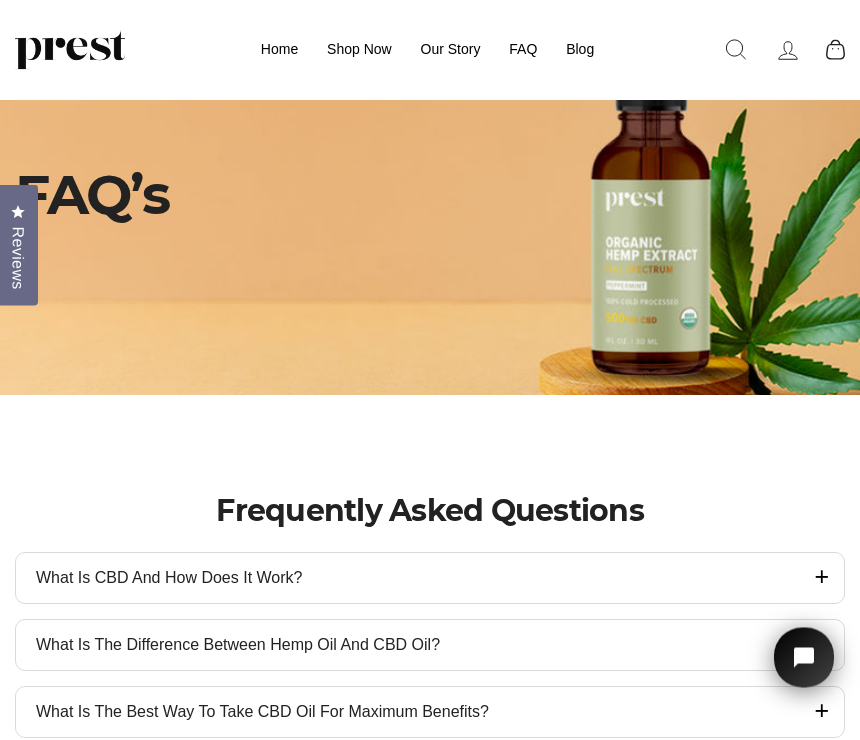 scroll, scrollTop: 0, scrollLeft: 0, axis: both 